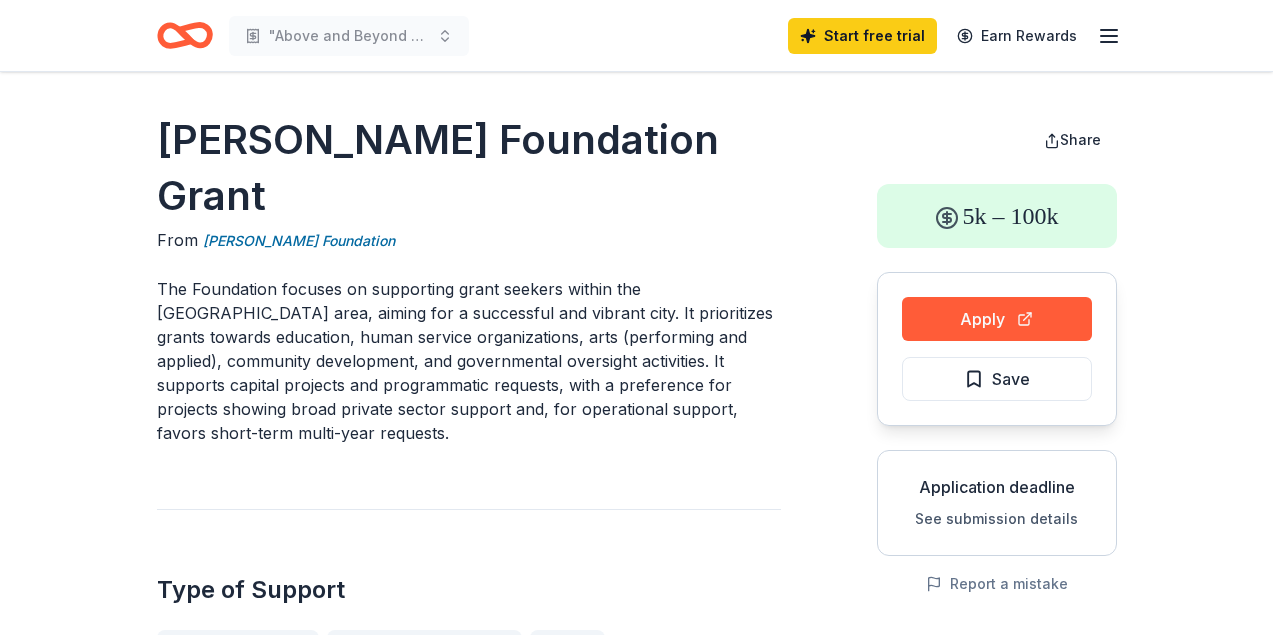 scroll, scrollTop: 0, scrollLeft: 0, axis: both 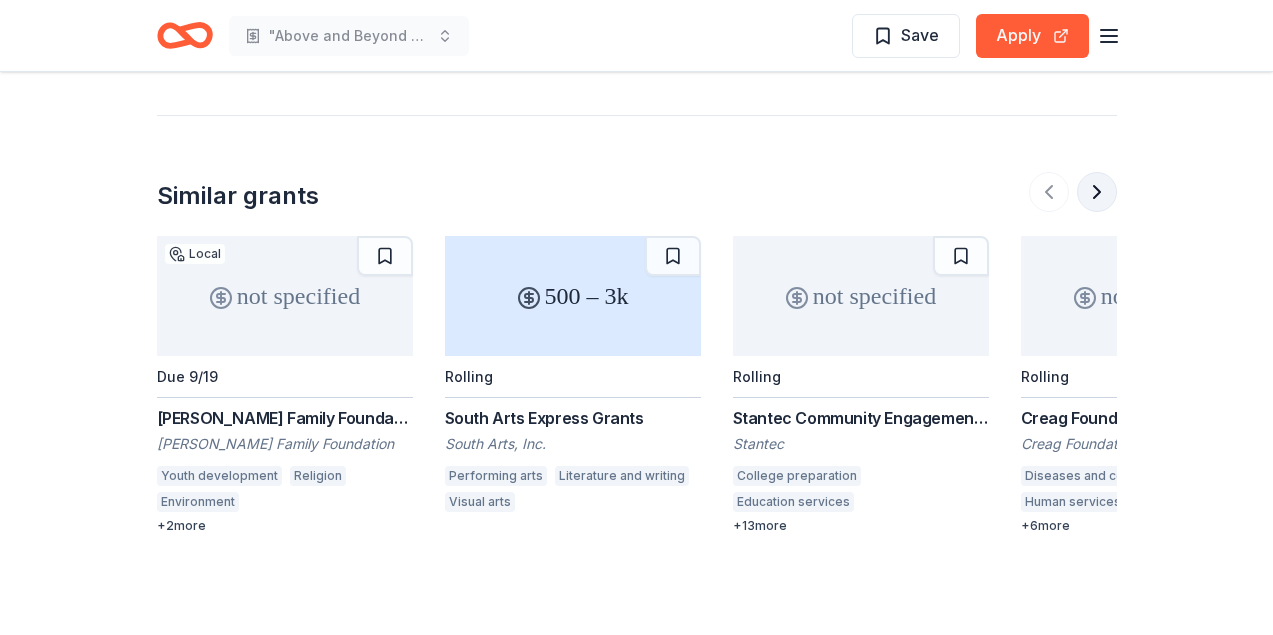 click at bounding box center [1097, 192] 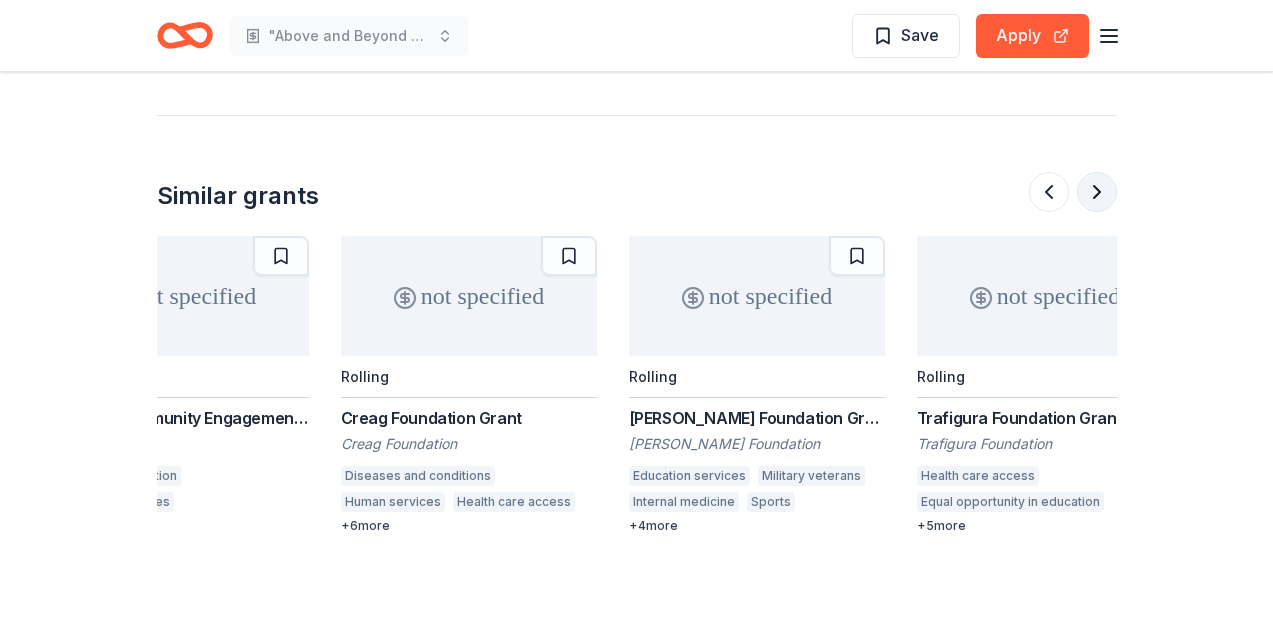 scroll, scrollTop: 0, scrollLeft: 864, axis: horizontal 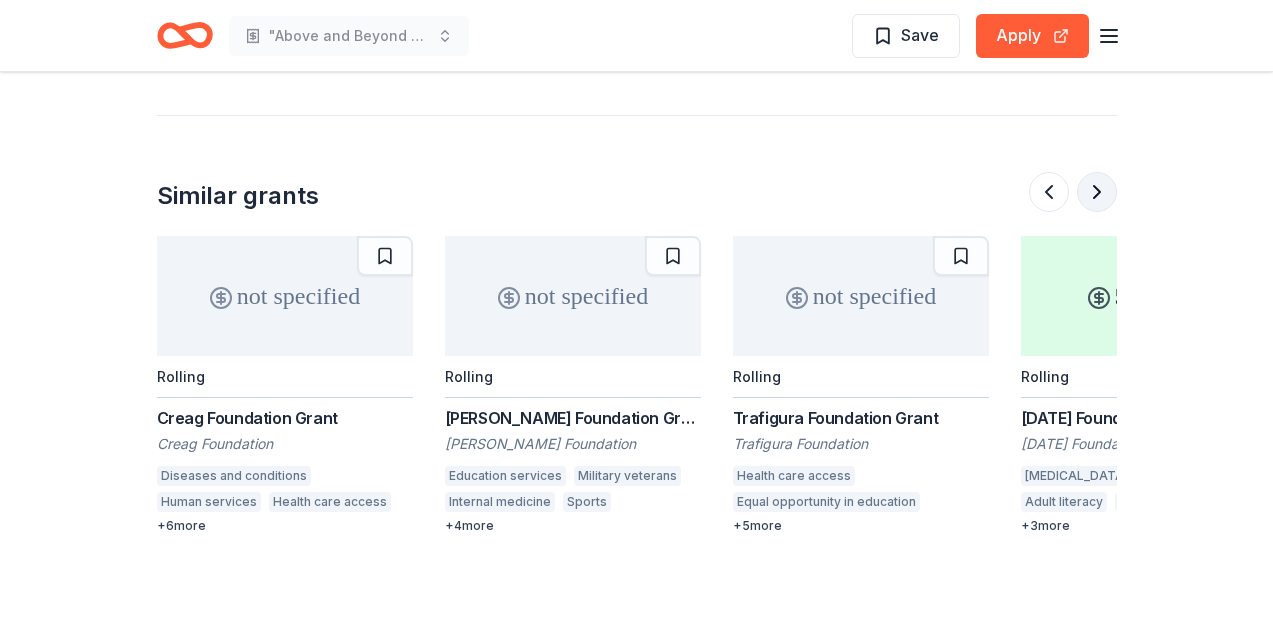 click at bounding box center [1097, 192] 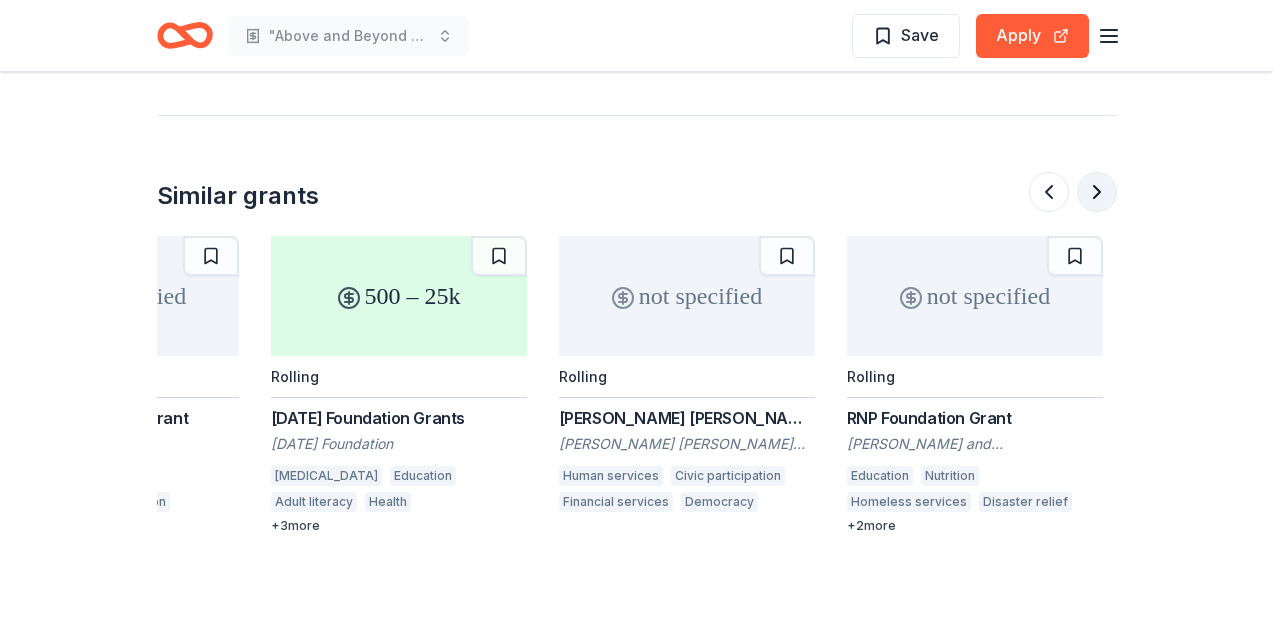 scroll, scrollTop: 0, scrollLeft: 1728, axis: horizontal 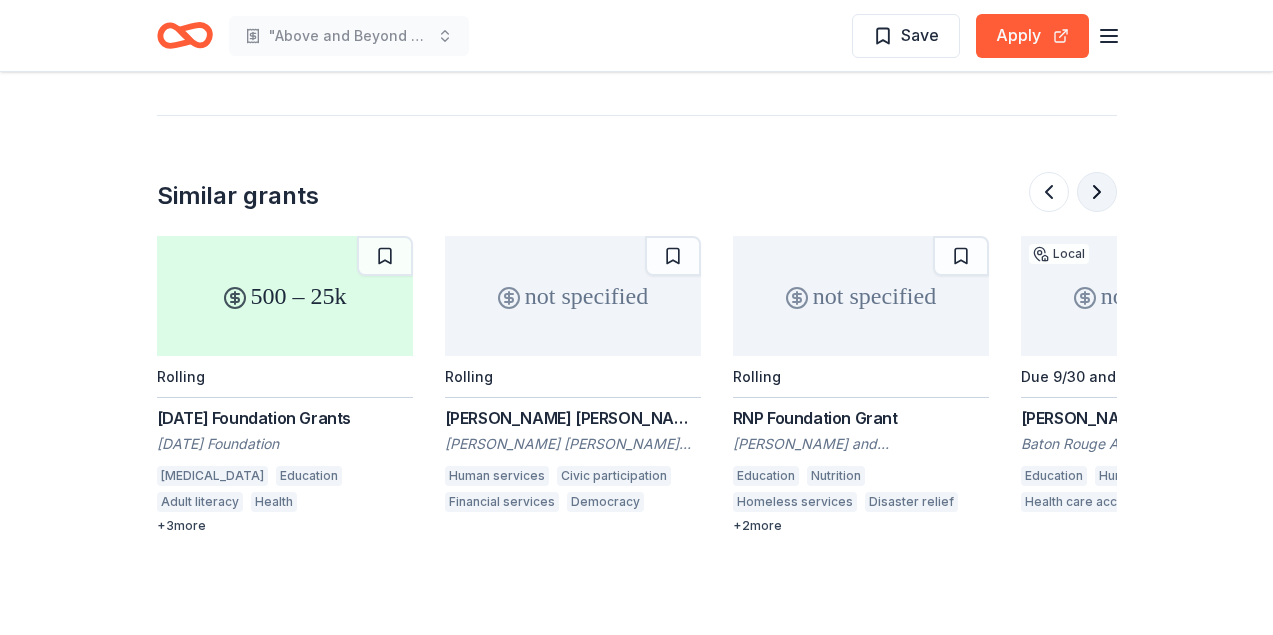 click at bounding box center [1097, 192] 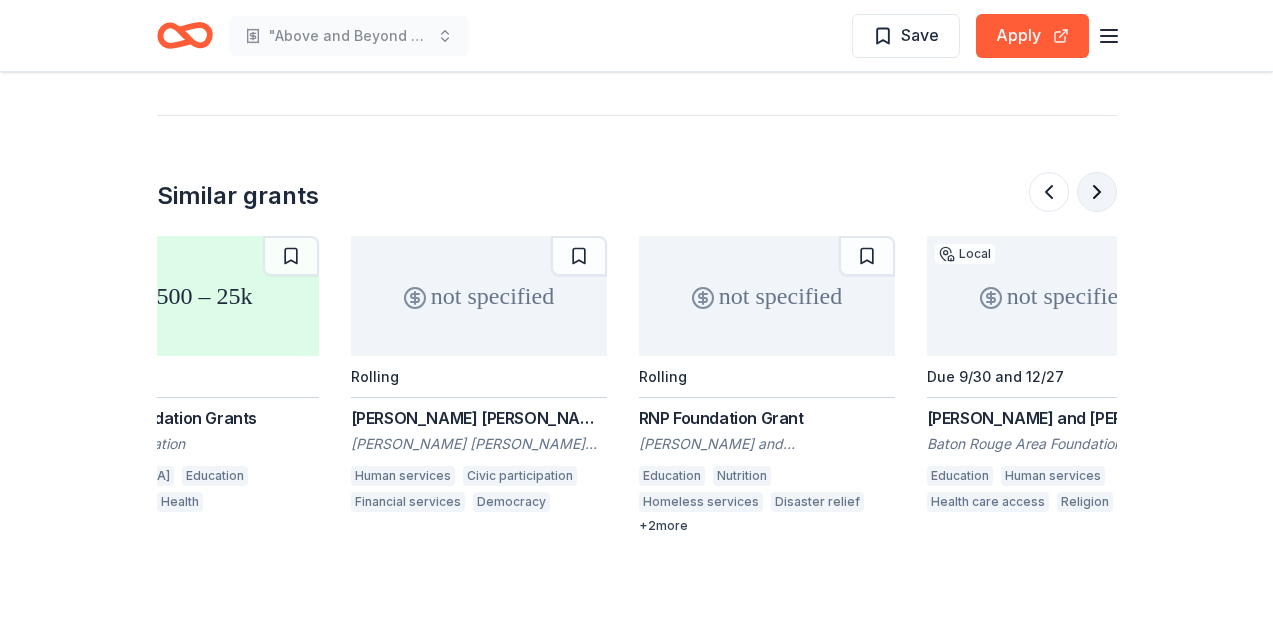 scroll, scrollTop: 0, scrollLeft: 1888, axis: horizontal 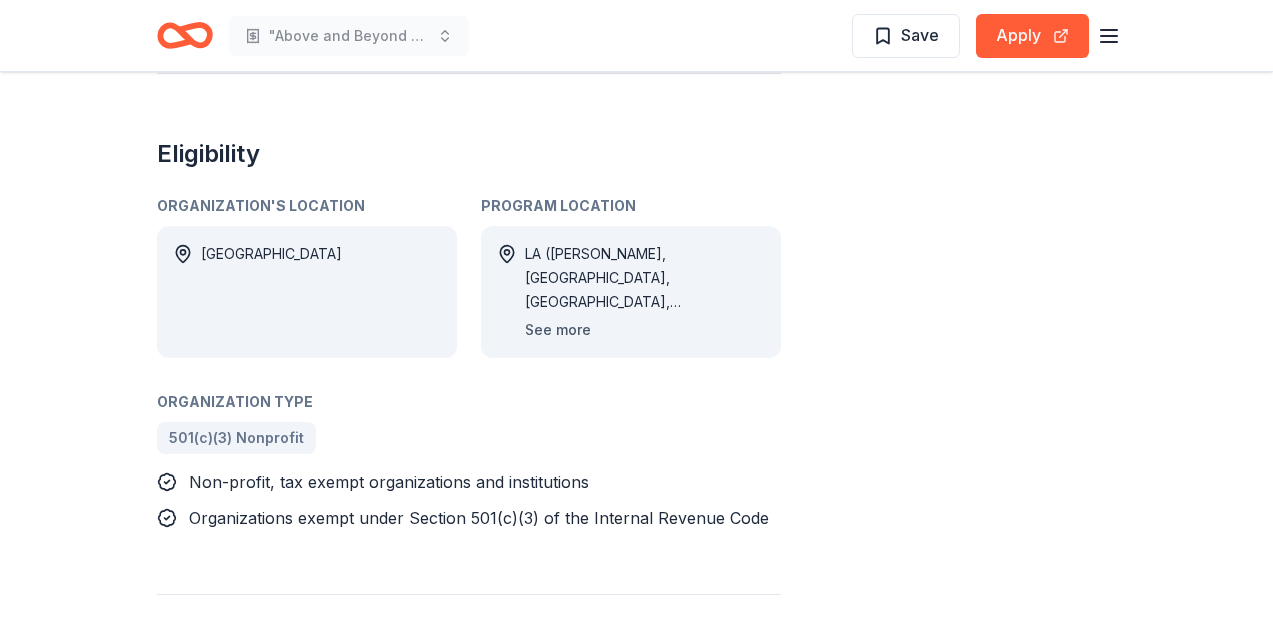 click on "See more" at bounding box center (558, 330) 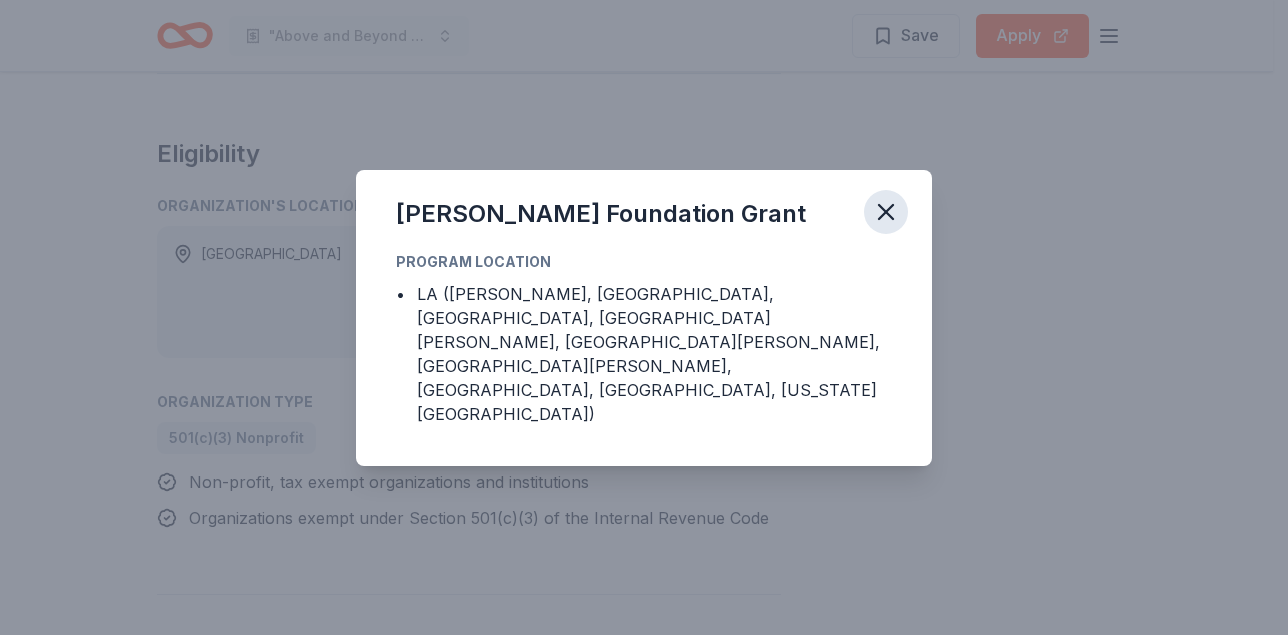 click 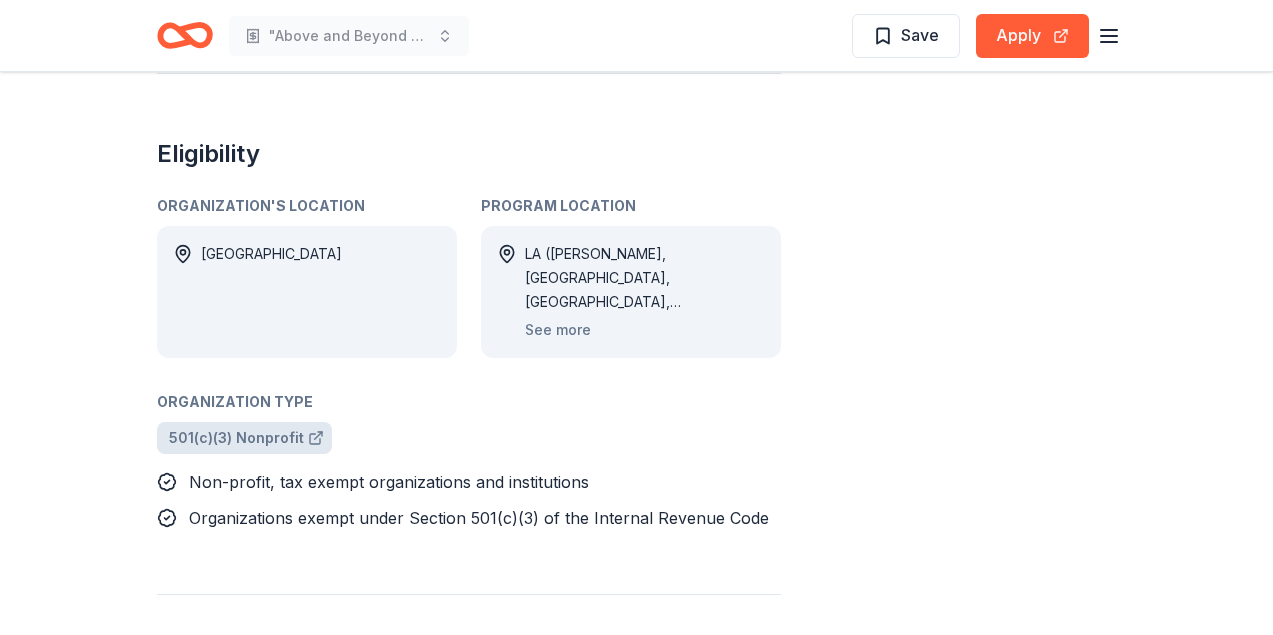 click on "501(c)(3) Nonprofit" at bounding box center [236, 438] 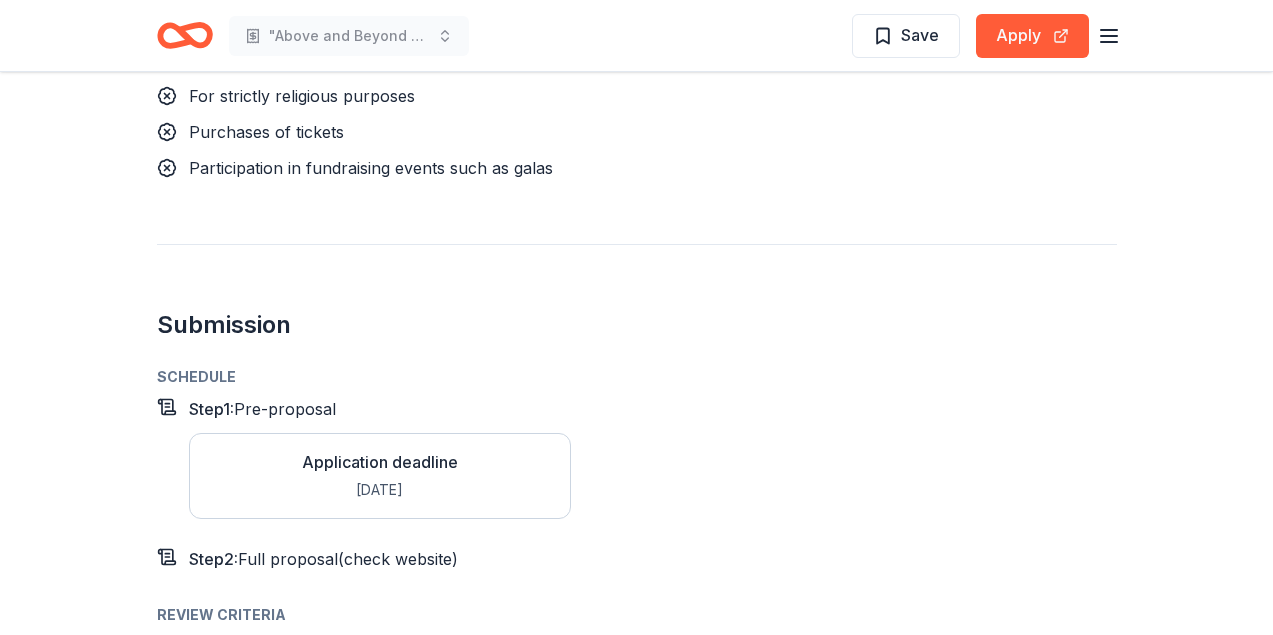 scroll, scrollTop: 322, scrollLeft: 0, axis: vertical 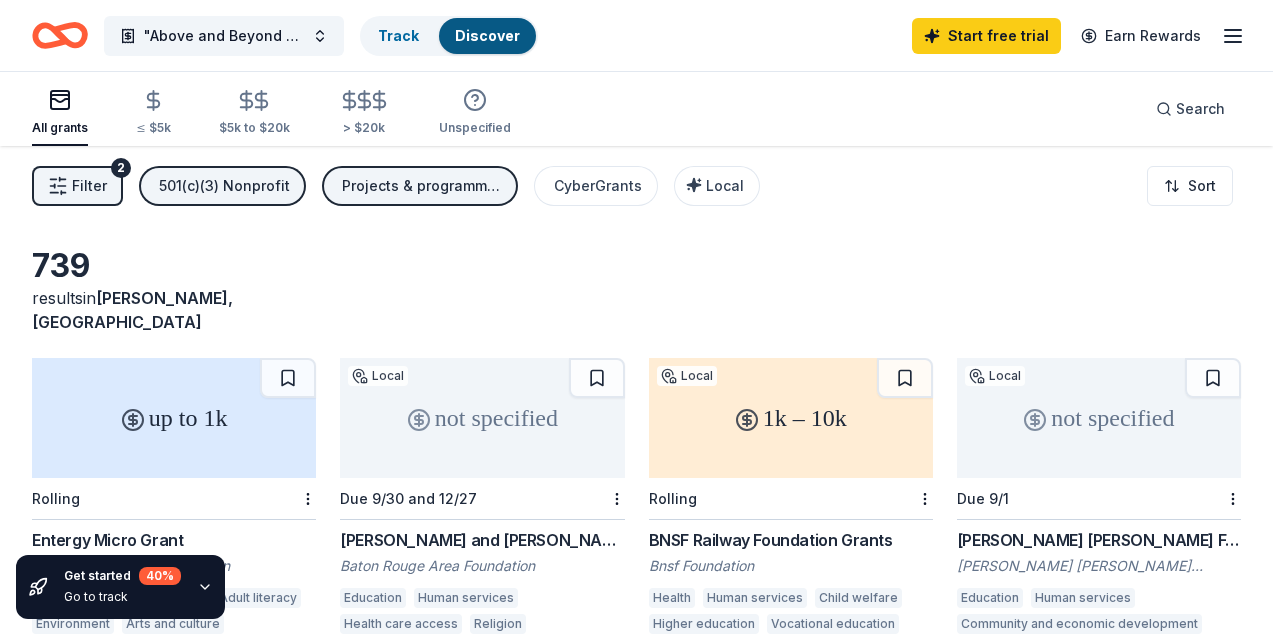 click on "Projects & programming" at bounding box center [422, 186] 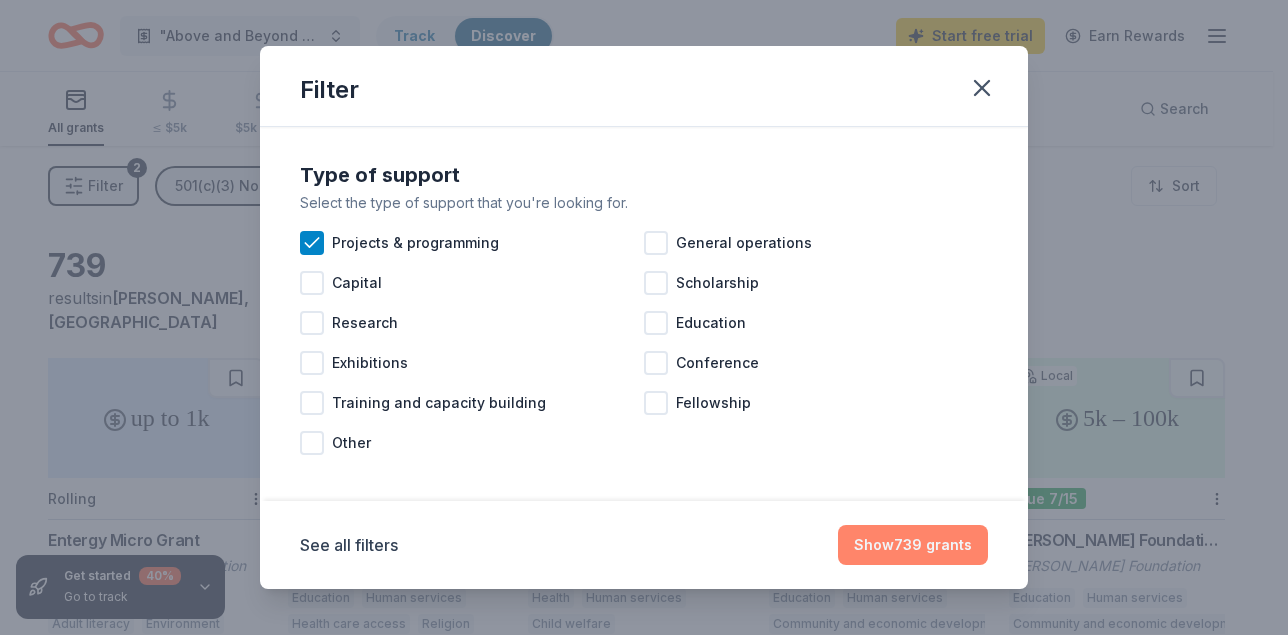 click on "Show  739   grants" at bounding box center [913, 545] 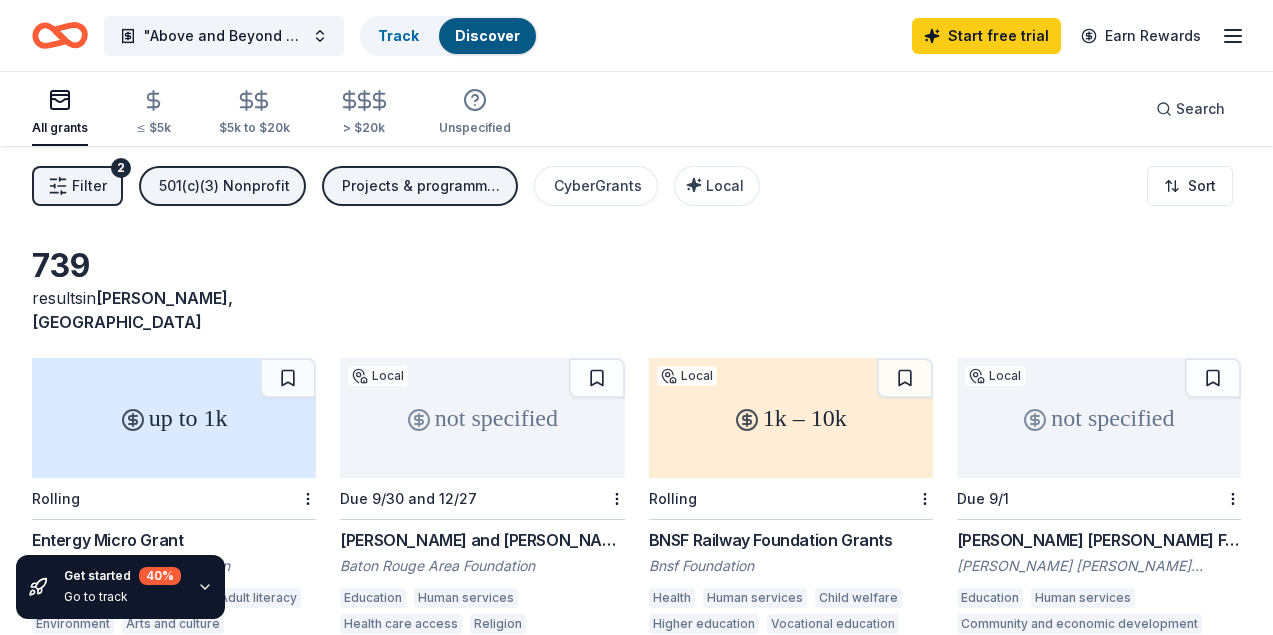 click on "1k – 10k" at bounding box center (791, 418) 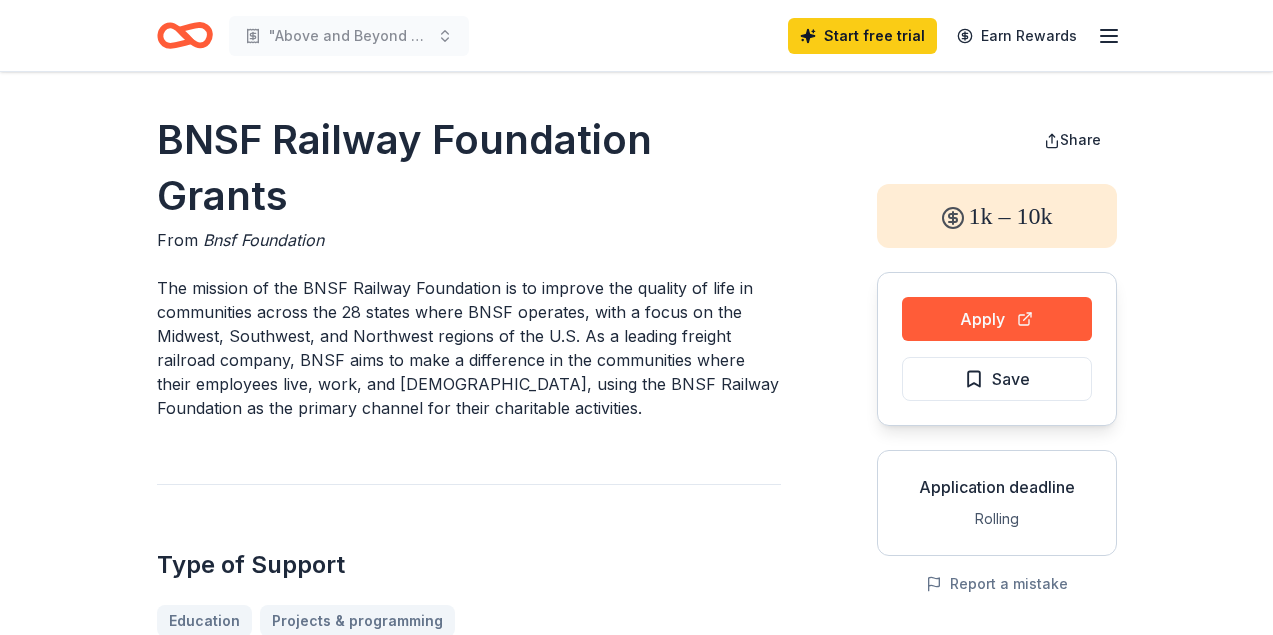 scroll, scrollTop: 0, scrollLeft: 0, axis: both 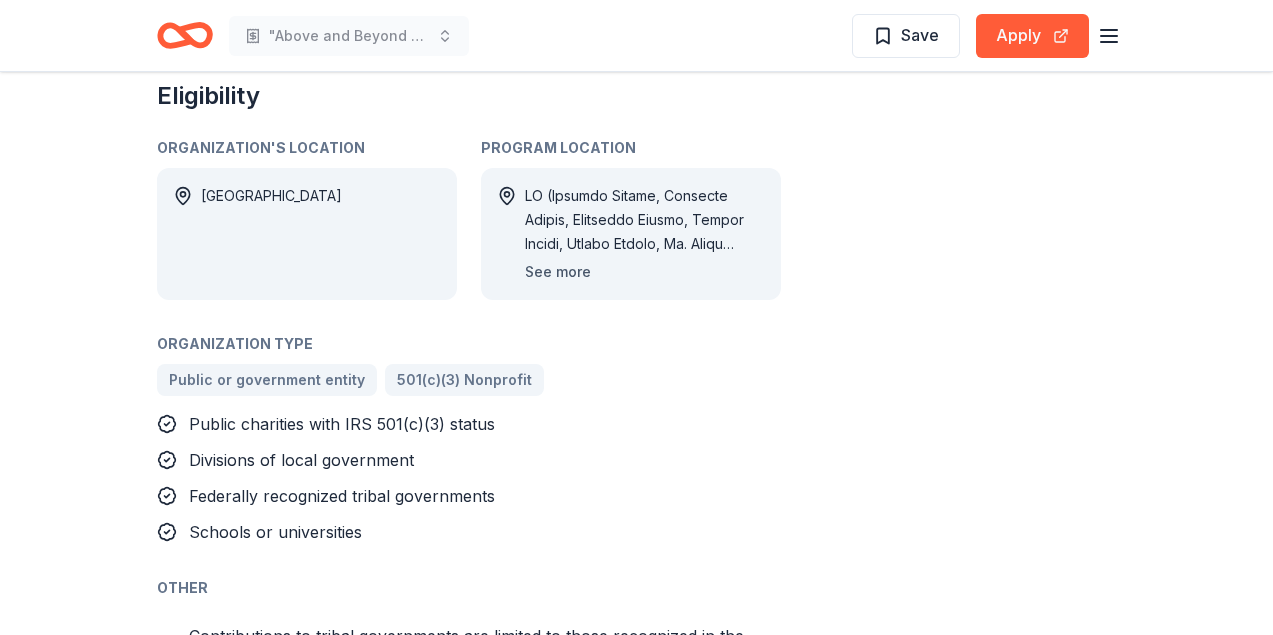 click on "See more" at bounding box center (558, 272) 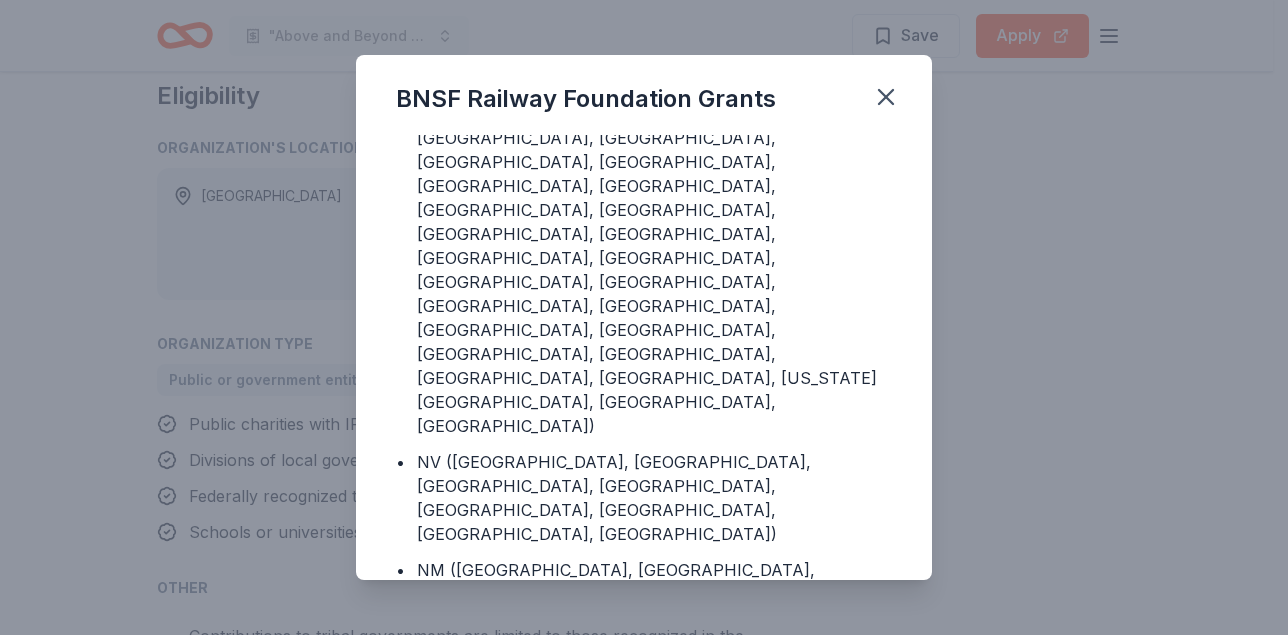 scroll, scrollTop: 4919, scrollLeft: 0, axis: vertical 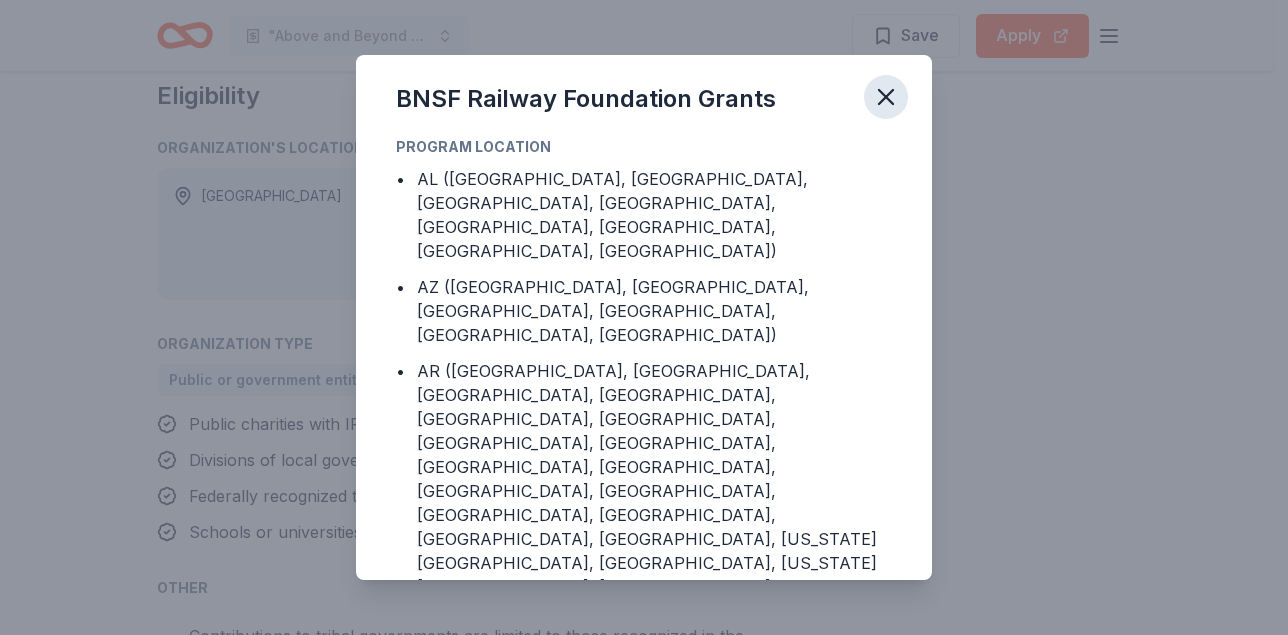 click 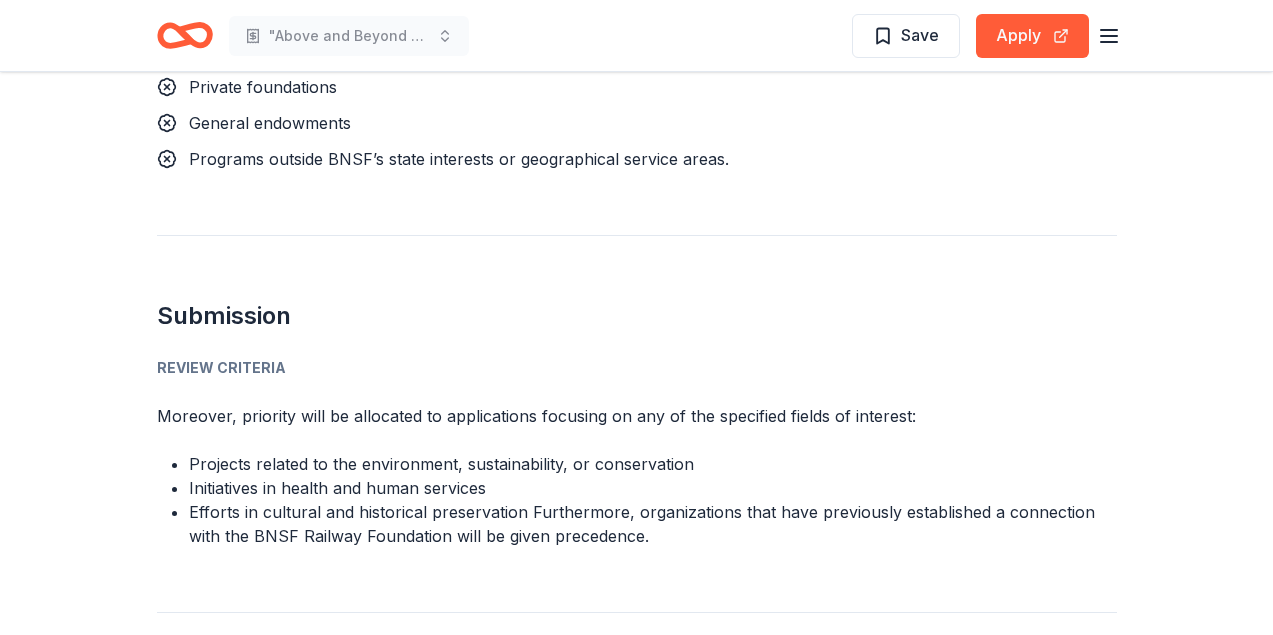 scroll, scrollTop: 1873, scrollLeft: 0, axis: vertical 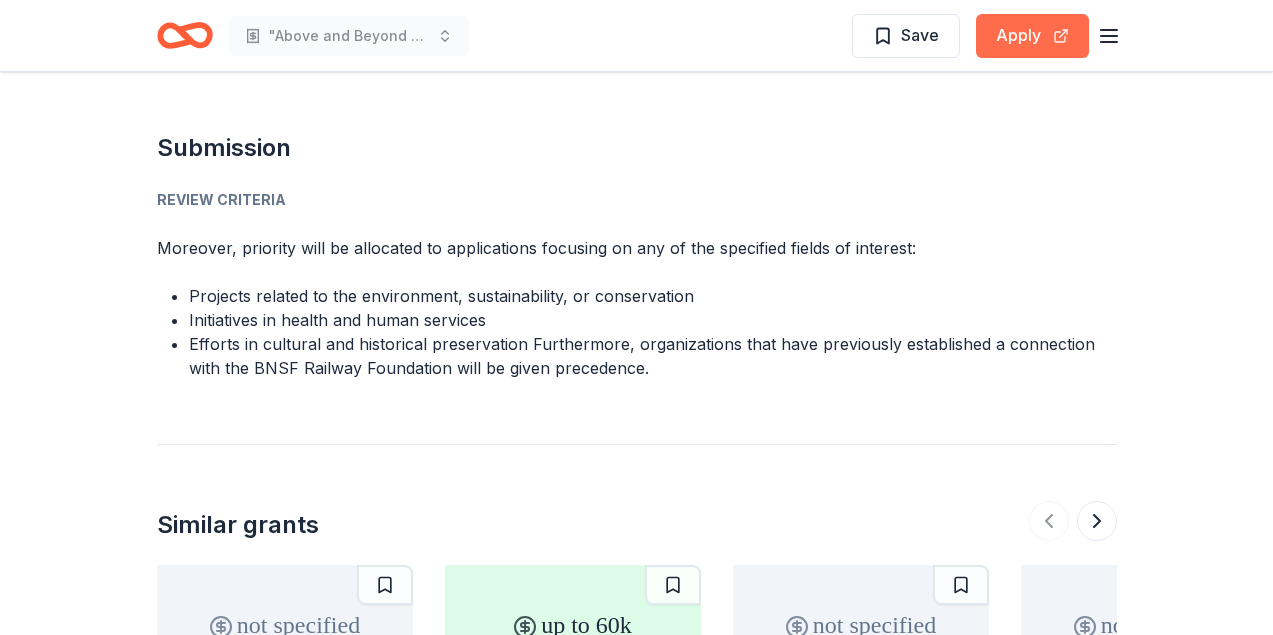 click on "Apply" at bounding box center [1032, 36] 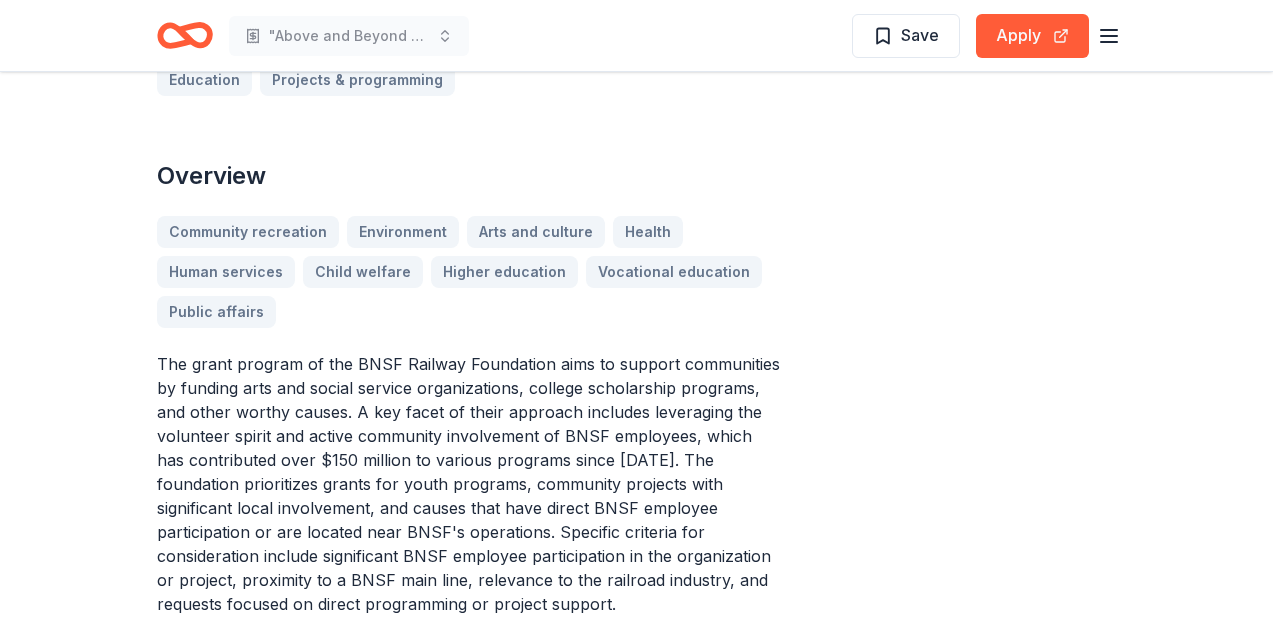 scroll, scrollTop: 0, scrollLeft: 0, axis: both 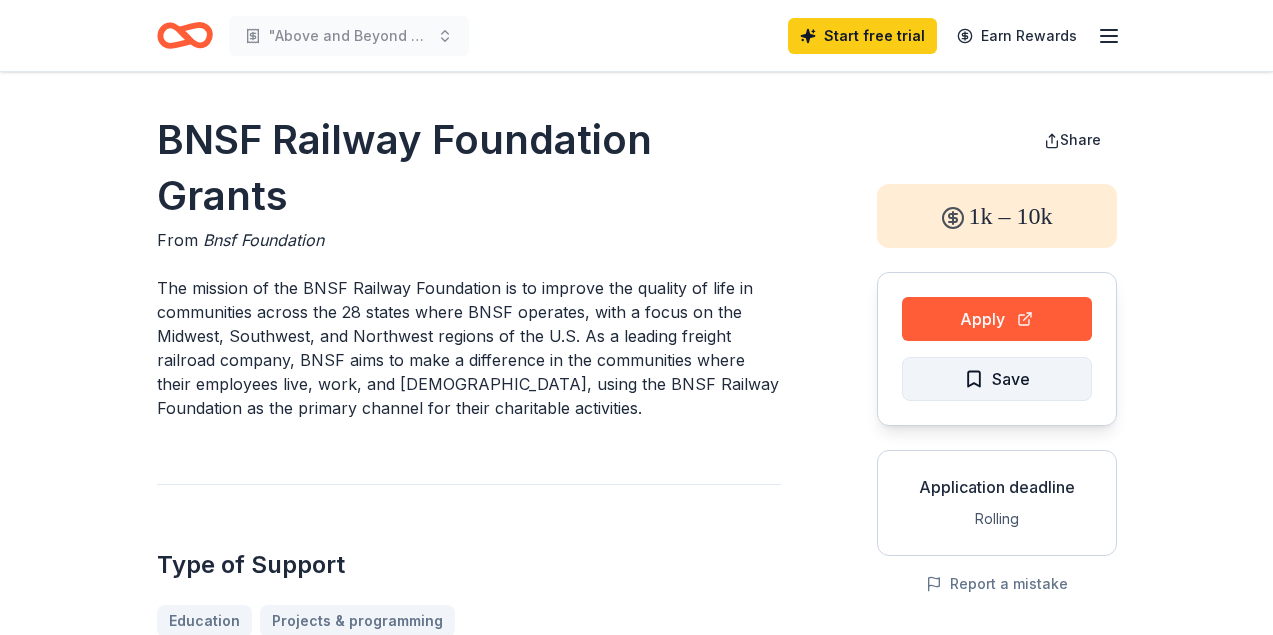 click on "Save" at bounding box center (997, 379) 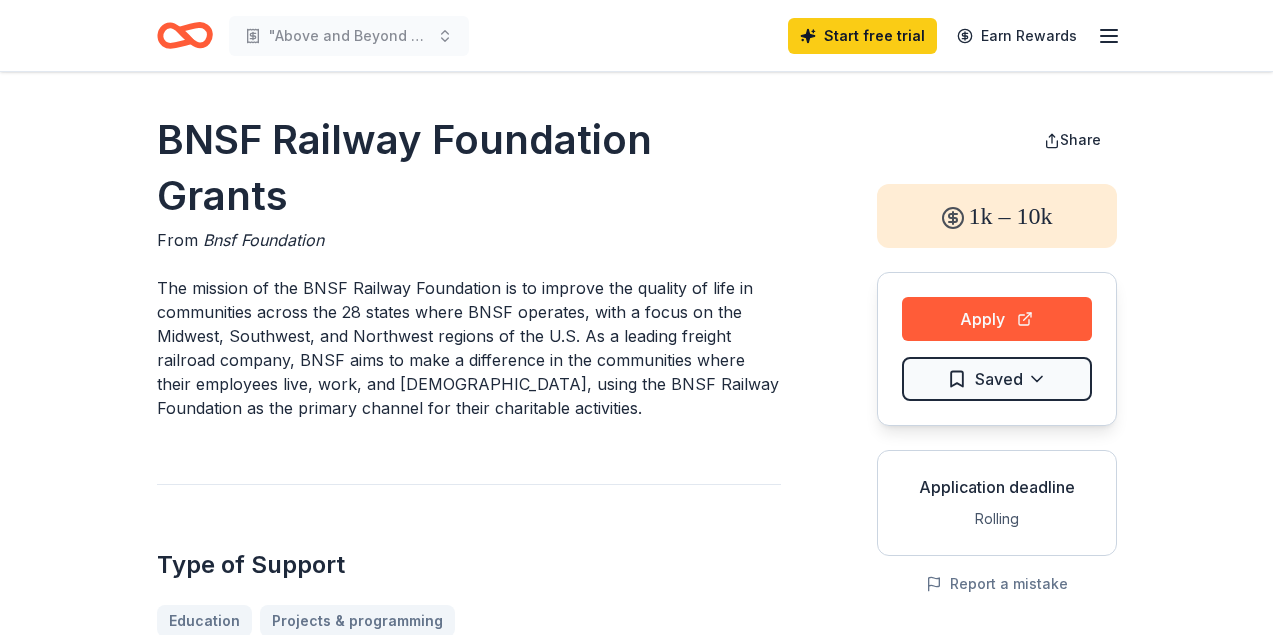 click 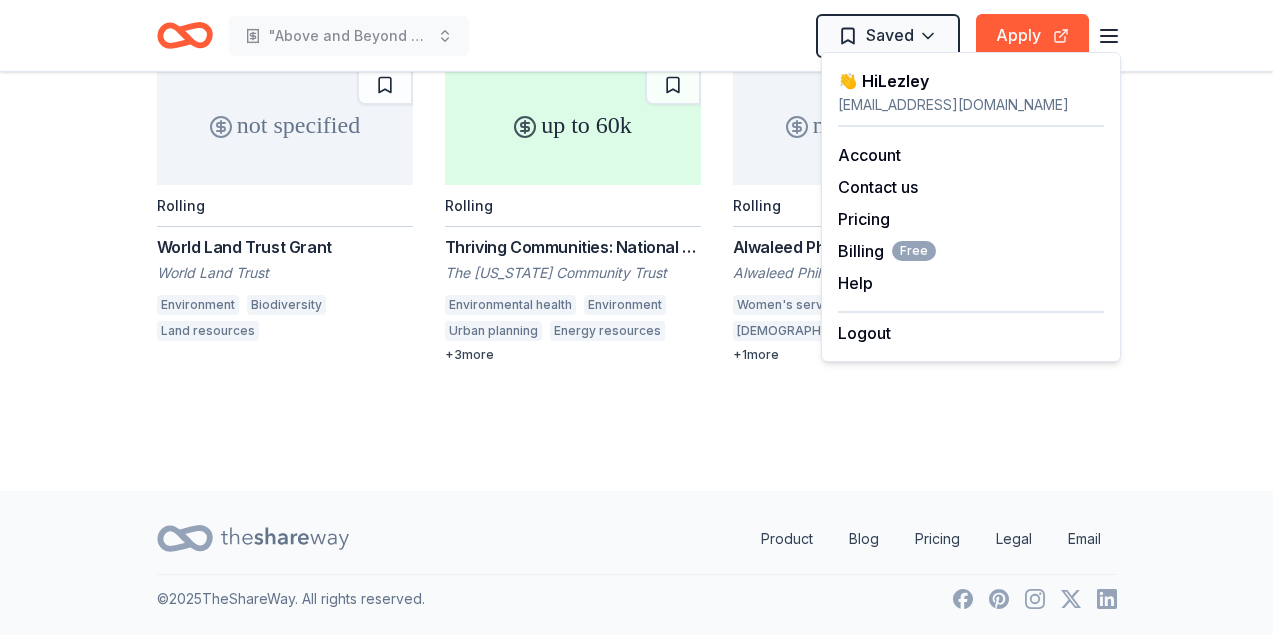 scroll, scrollTop: 2541, scrollLeft: 0, axis: vertical 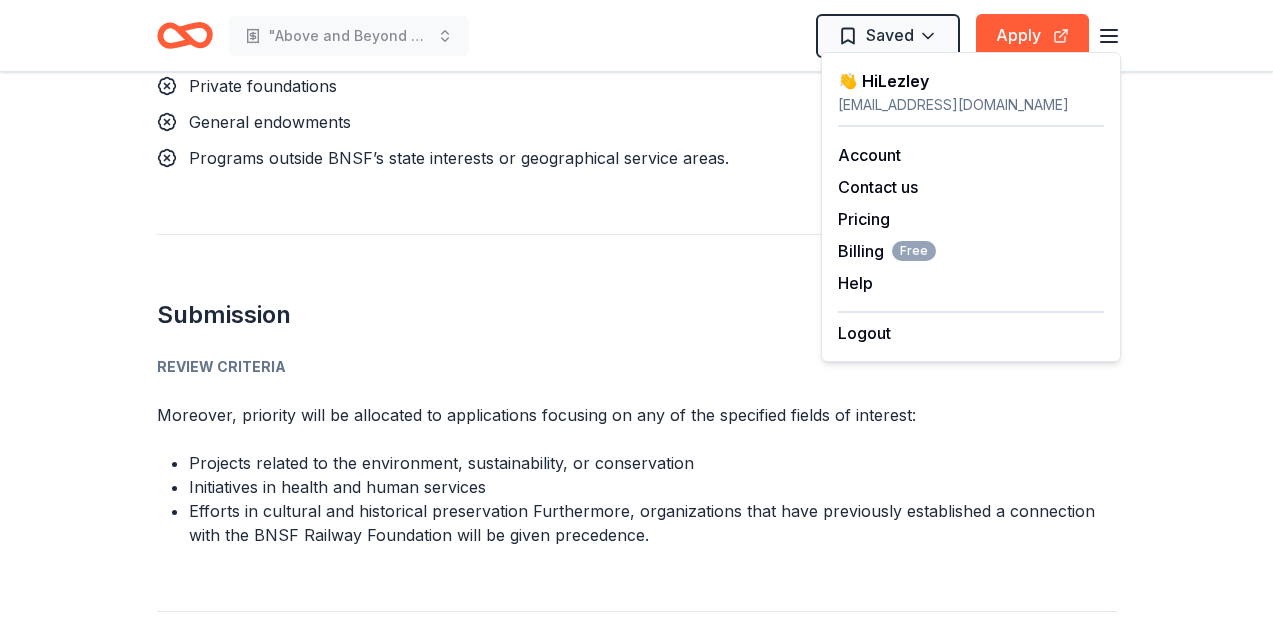 click on "BNSF Railway Foundation Grants From   Bnsf Foundation The mission of the BNSF Railway Foundation is to improve the quality of life in communities across the 28 states where BNSF operates, with a focus on the Midwest, Southwest, and Northwest regions of the U.S. As a leading freight railroad company, BNSF aims to make a difference in the communities where their employees live, work, and volunteer, using the BNSF Railway Foundation as the primary channel for their charitable activities. Type of Support Education Projects & programming Overview Community recreation Environment Arts and culture Health Human services Child welfare Higher education Vocational education Public affairs Eligibility Organization's Location USA Program Location See more Organization Type Public or government entity 501(c)(3) Nonprofit Public charities with IRS 501(c)(3) status Divisions of local government Federally recognized tribal governments Schools or universities Other
Ineligibility Private foundations General endowments Share" at bounding box center (636, -656) 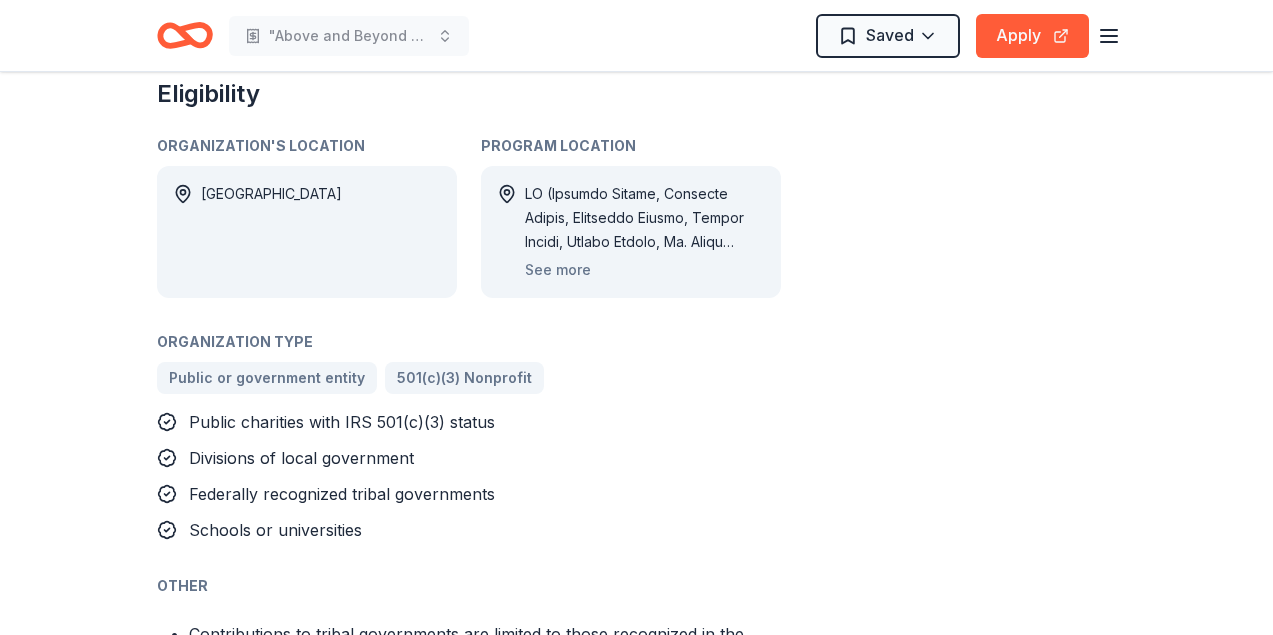 scroll, scrollTop: 0, scrollLeft: 0, axis: both 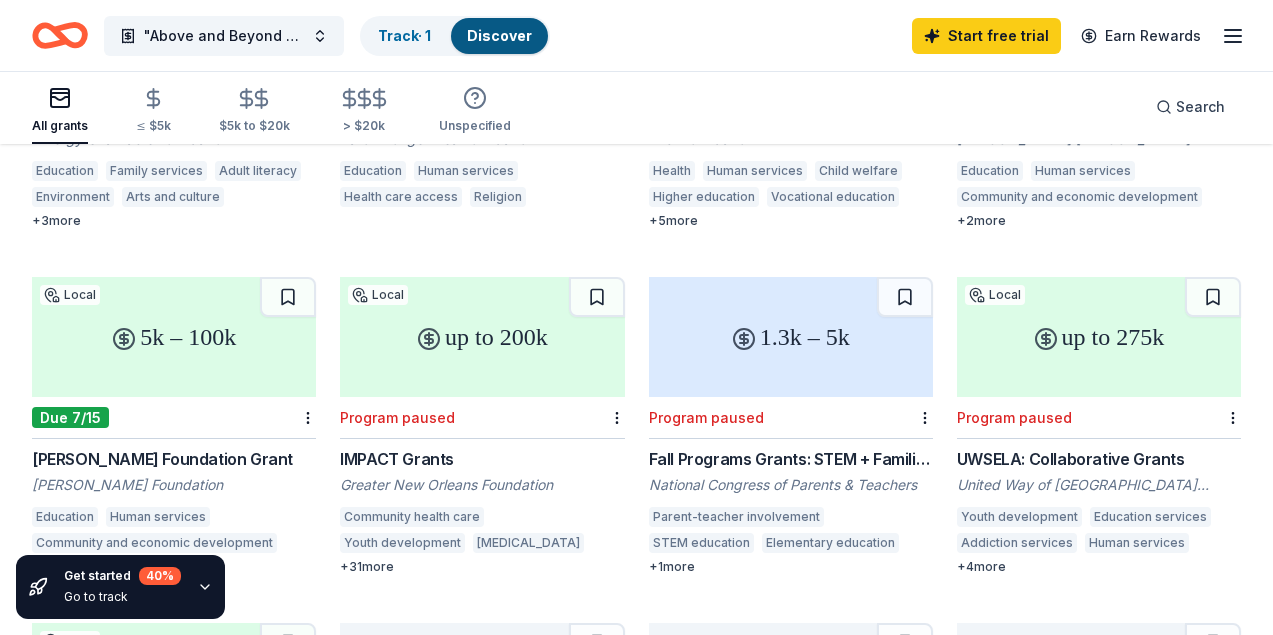 click on "not specified" at bounding box center [482, 683] 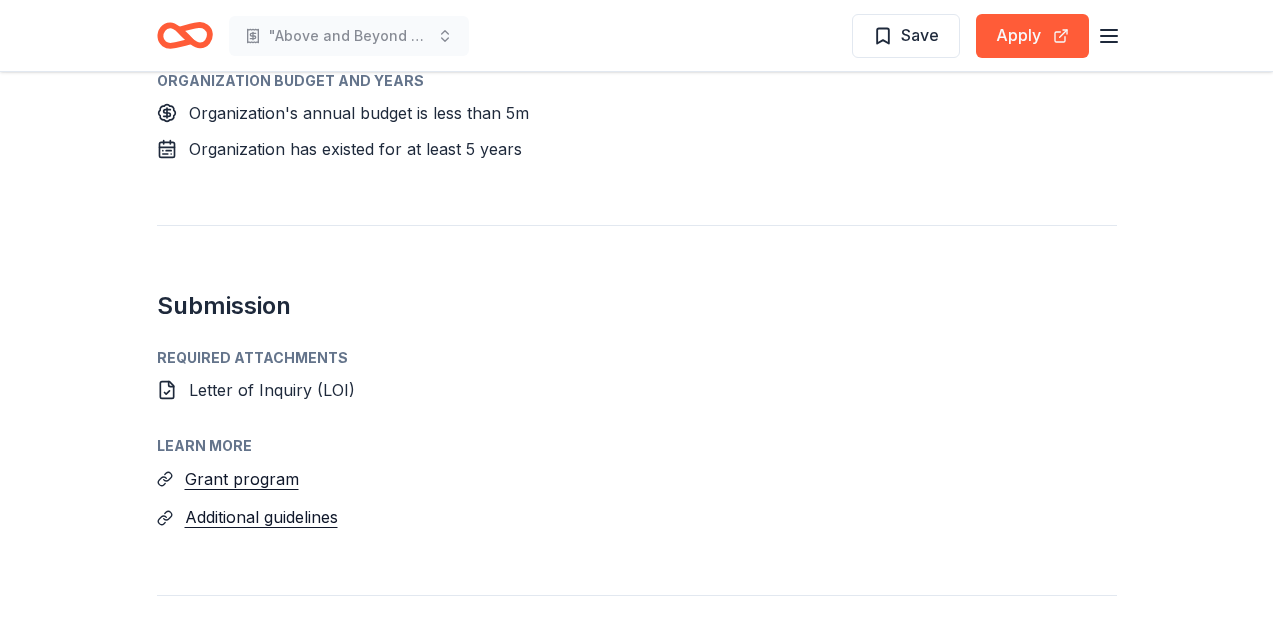 scroll, scrollTop: 667, scrollLeft: 0, axis: vertical 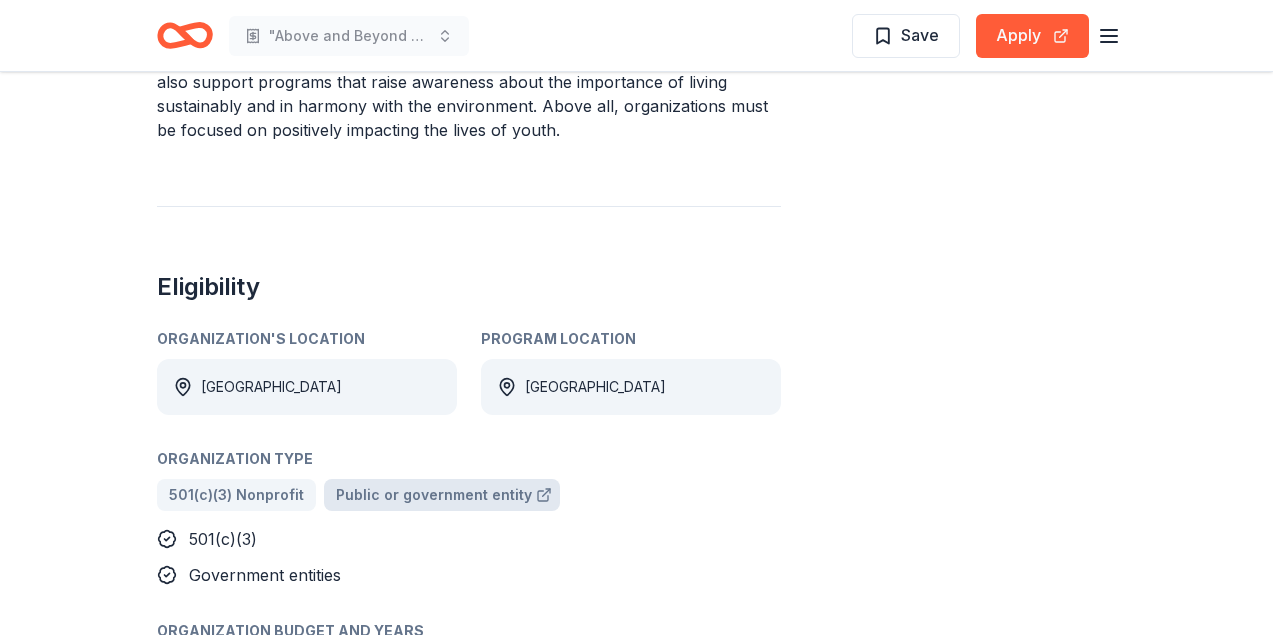 click on "Public or government entity" at bounding box center (434, 495) 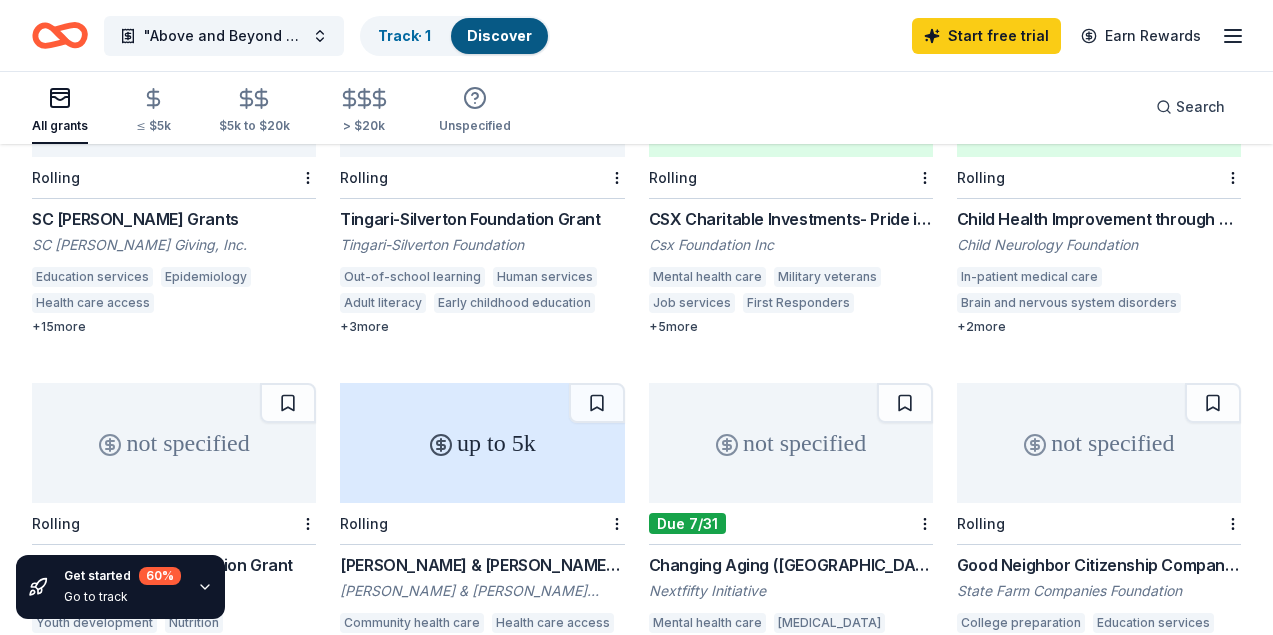 scroll, scrollTop: 1333, scrollLeft: 0, axis: vertical 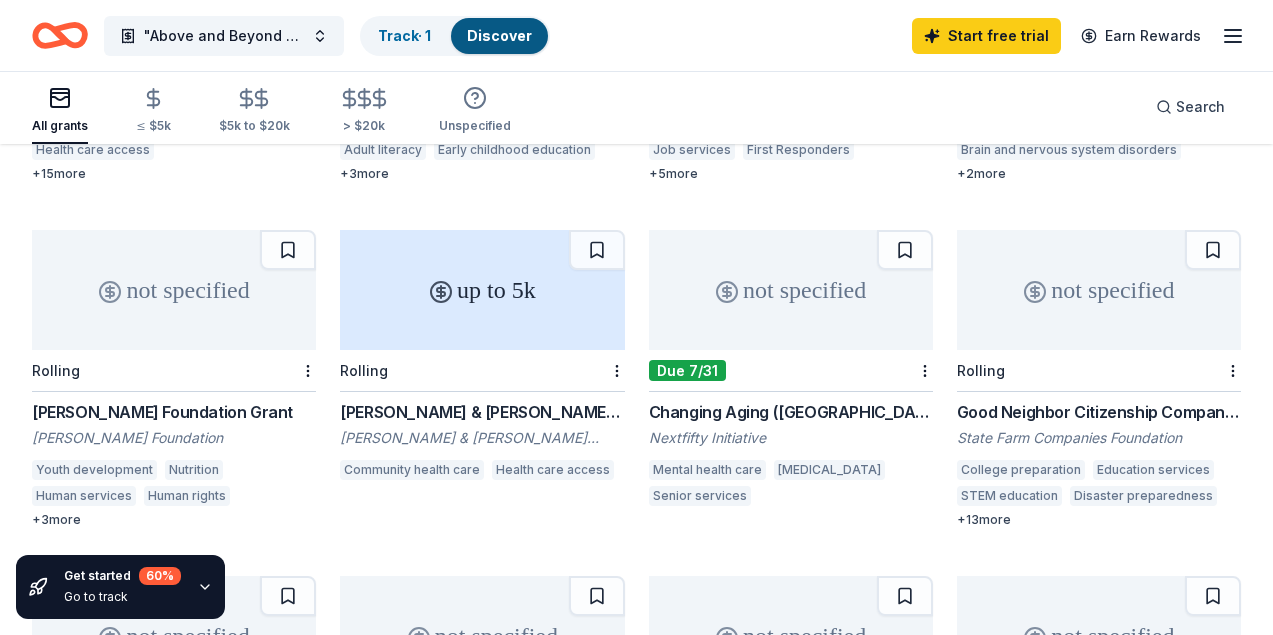 click on "not specified" at bounding box center (1099, 290) 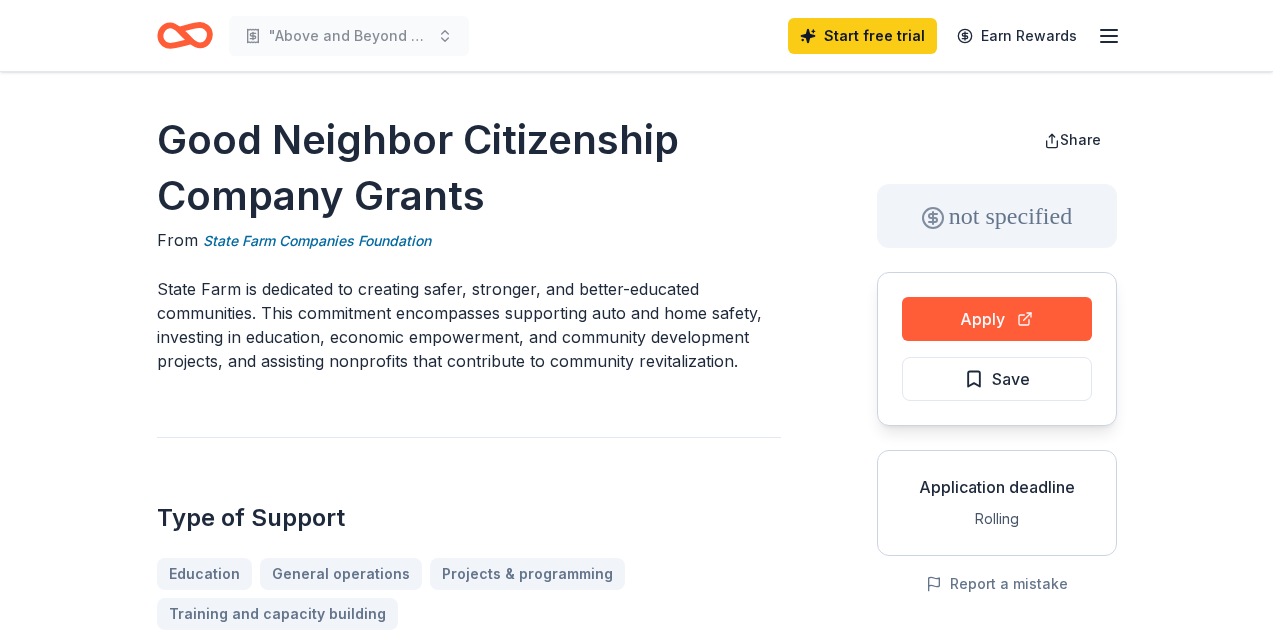 scroll, scrollTop: 0, scrollLeft: 0, axis: both 